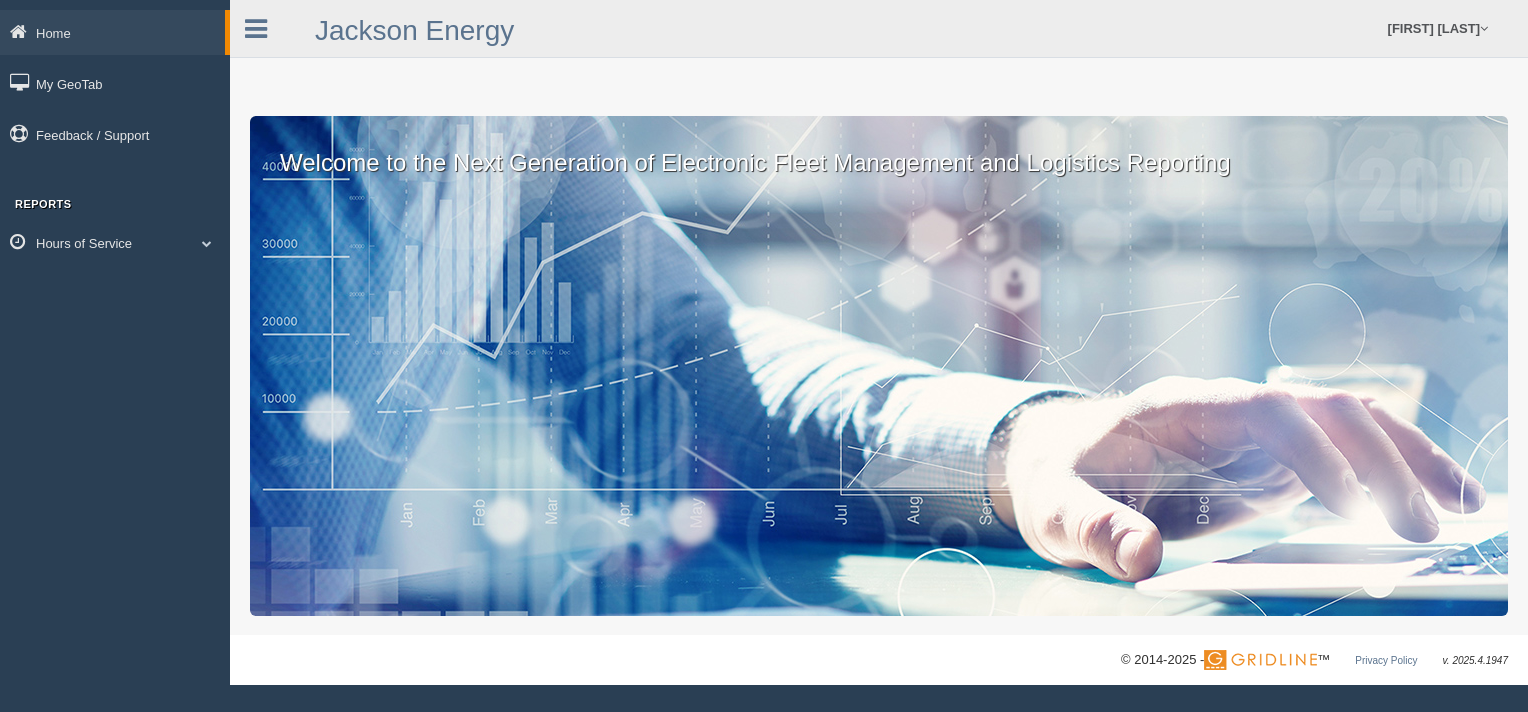 scroll, scrollTop: 0, scrollLeft: 0, axis: both 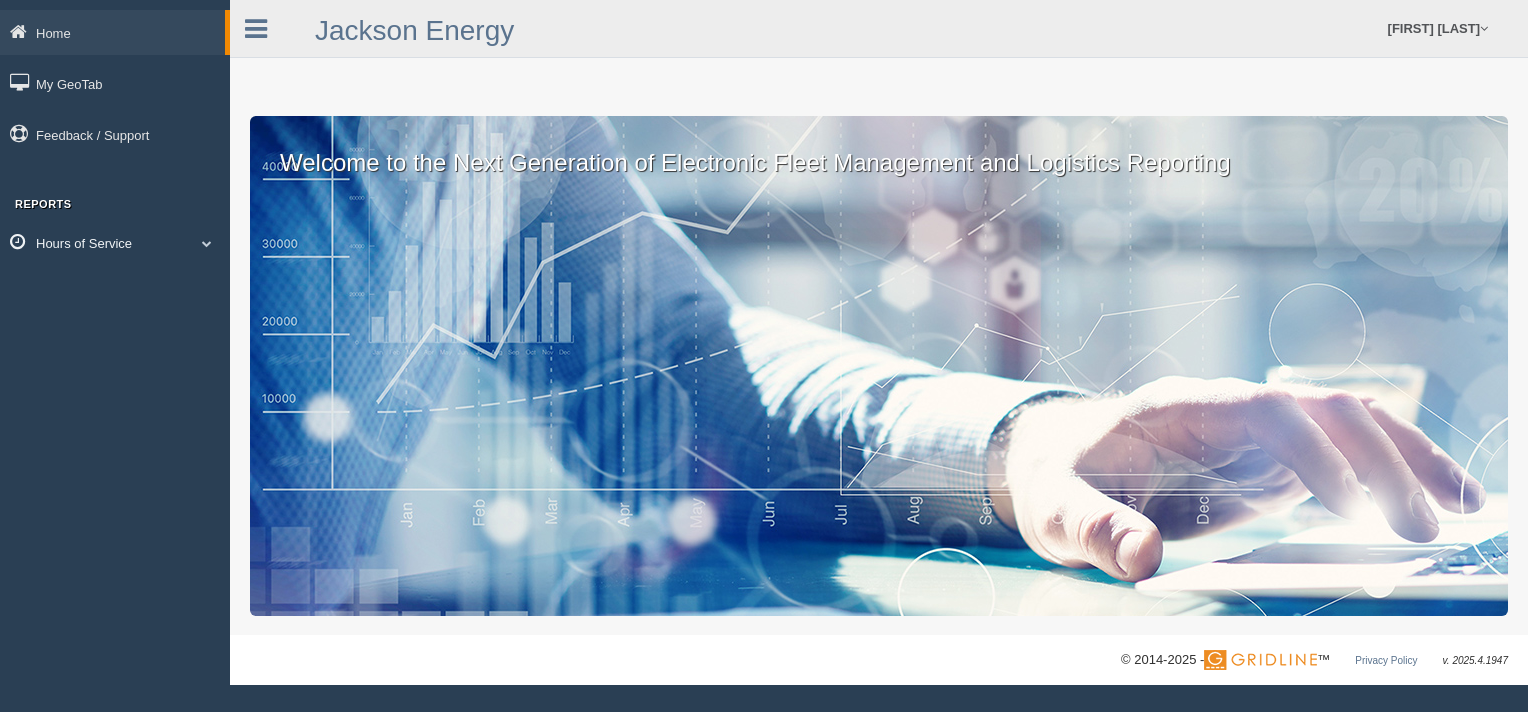 click on "Hours of Service" at bounding box center [115, 242] 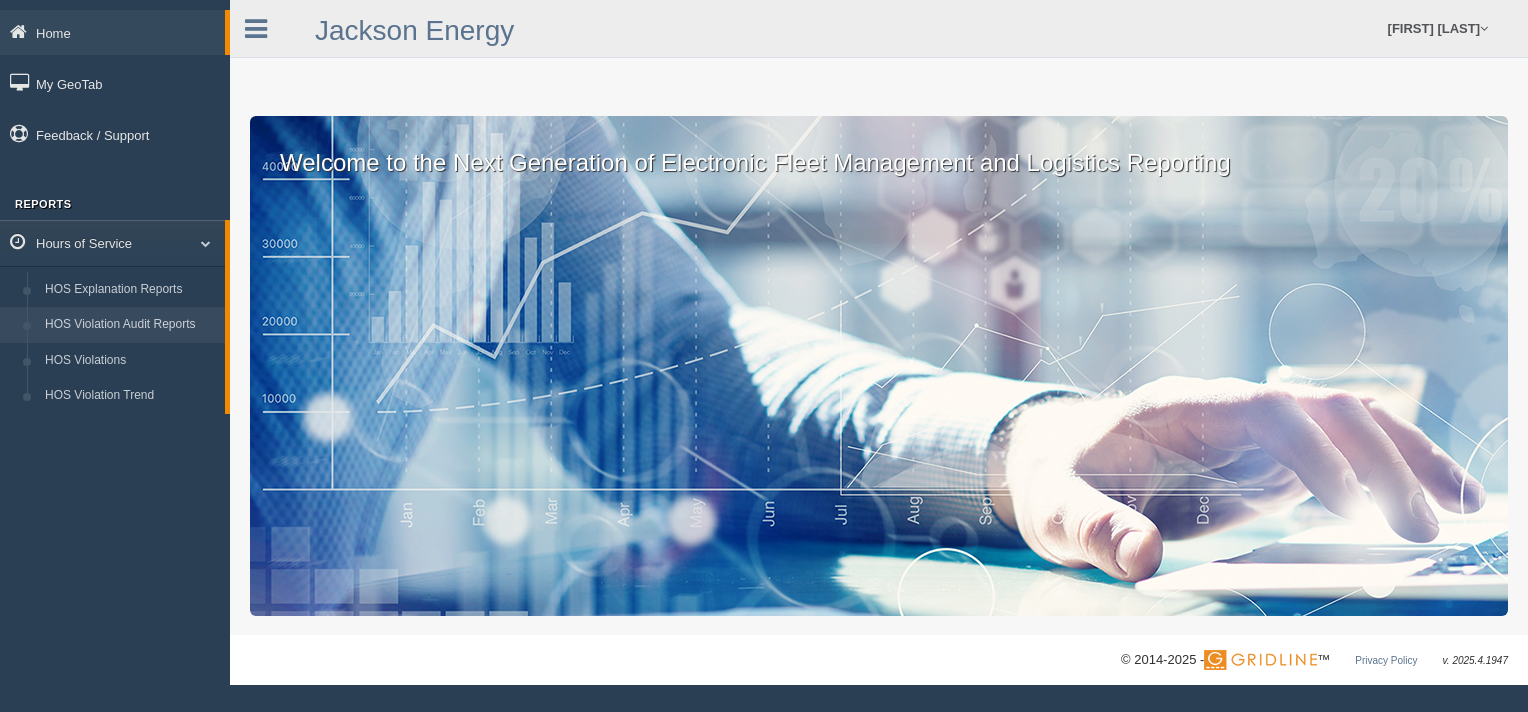 click on "HOS Violation Audit Reports" at bounding box center [130, 325] 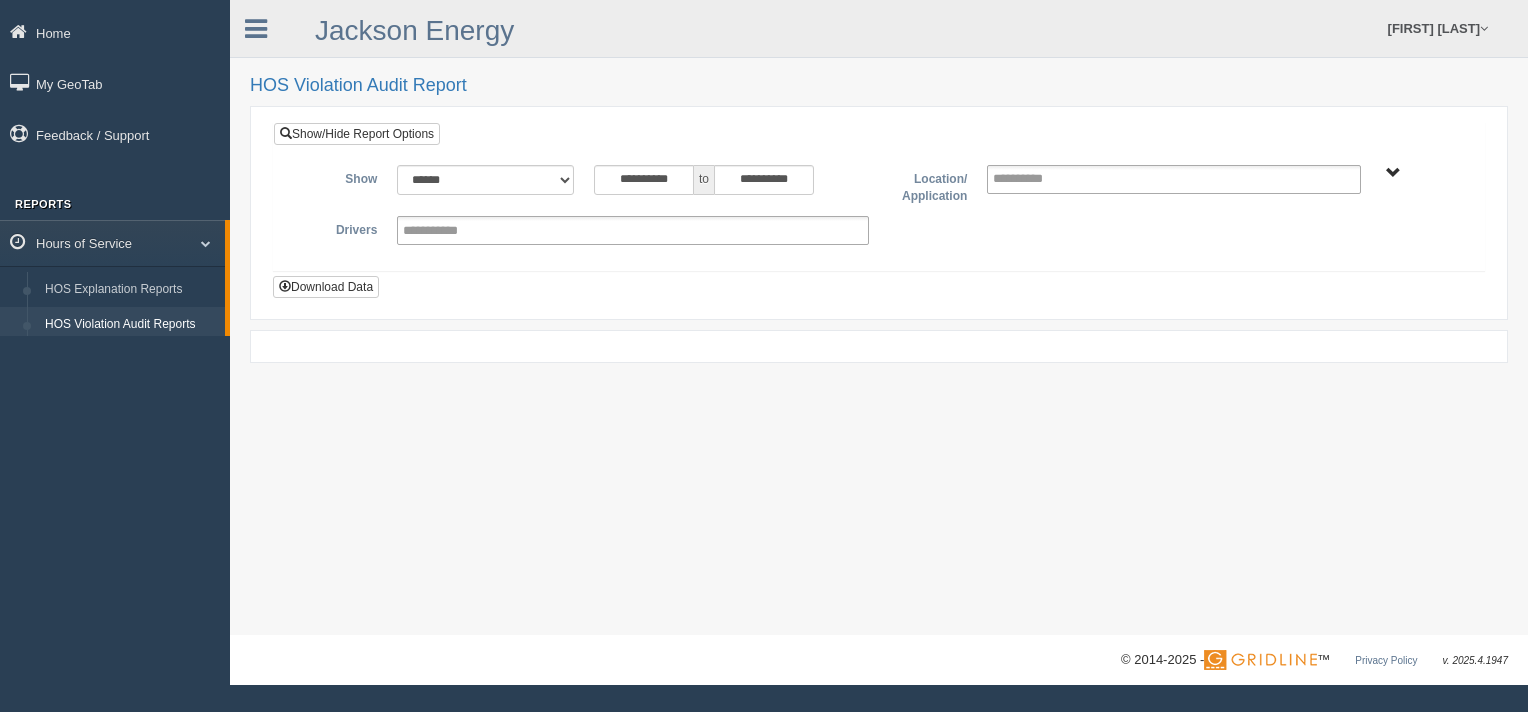 scroll, scrollTop: 0, scrollLeft: 0, axis: both 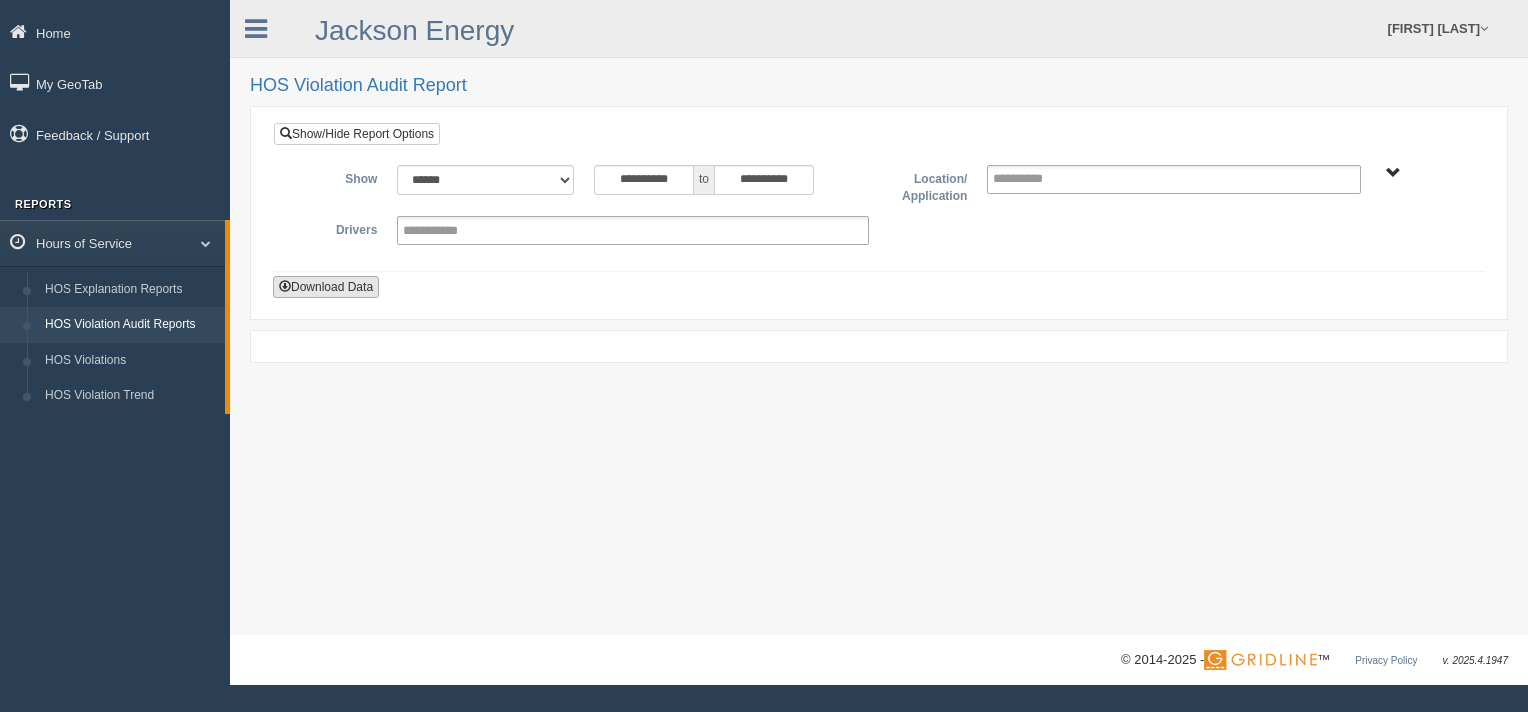 click on "Download Data" at bounding box center (326, 287) 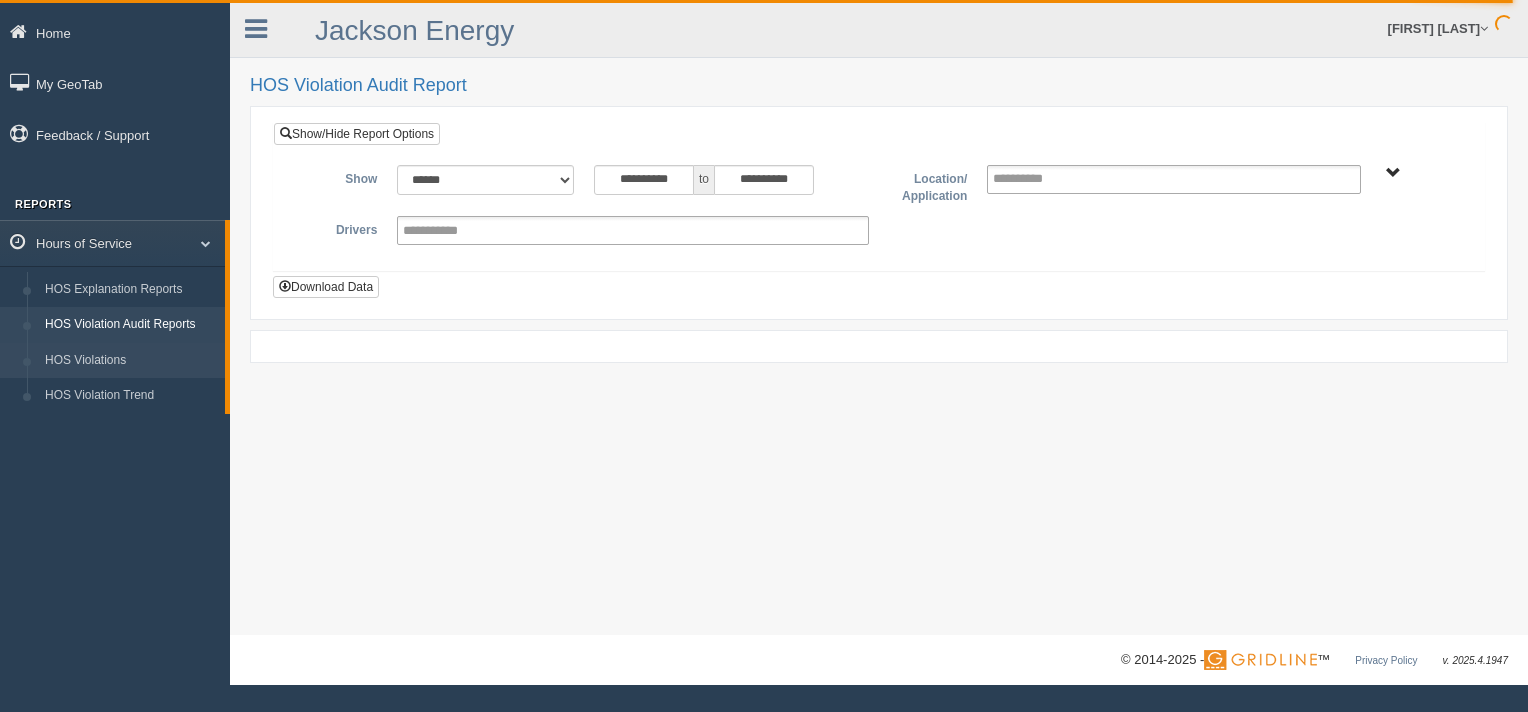 click on "HOS Violations" at bounding box center (130, 361) 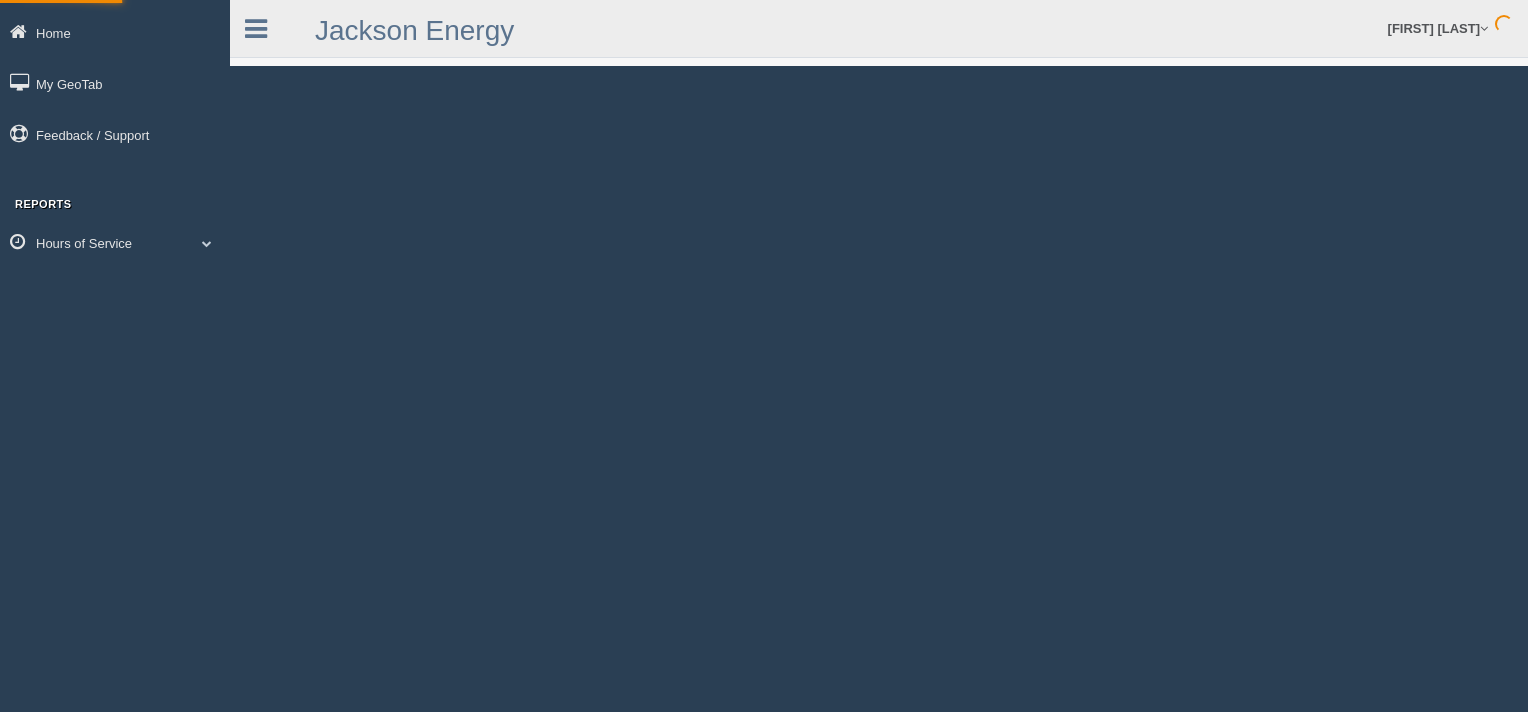 scroll, scrollTop: 0, scrollLeft: 0, axis: both 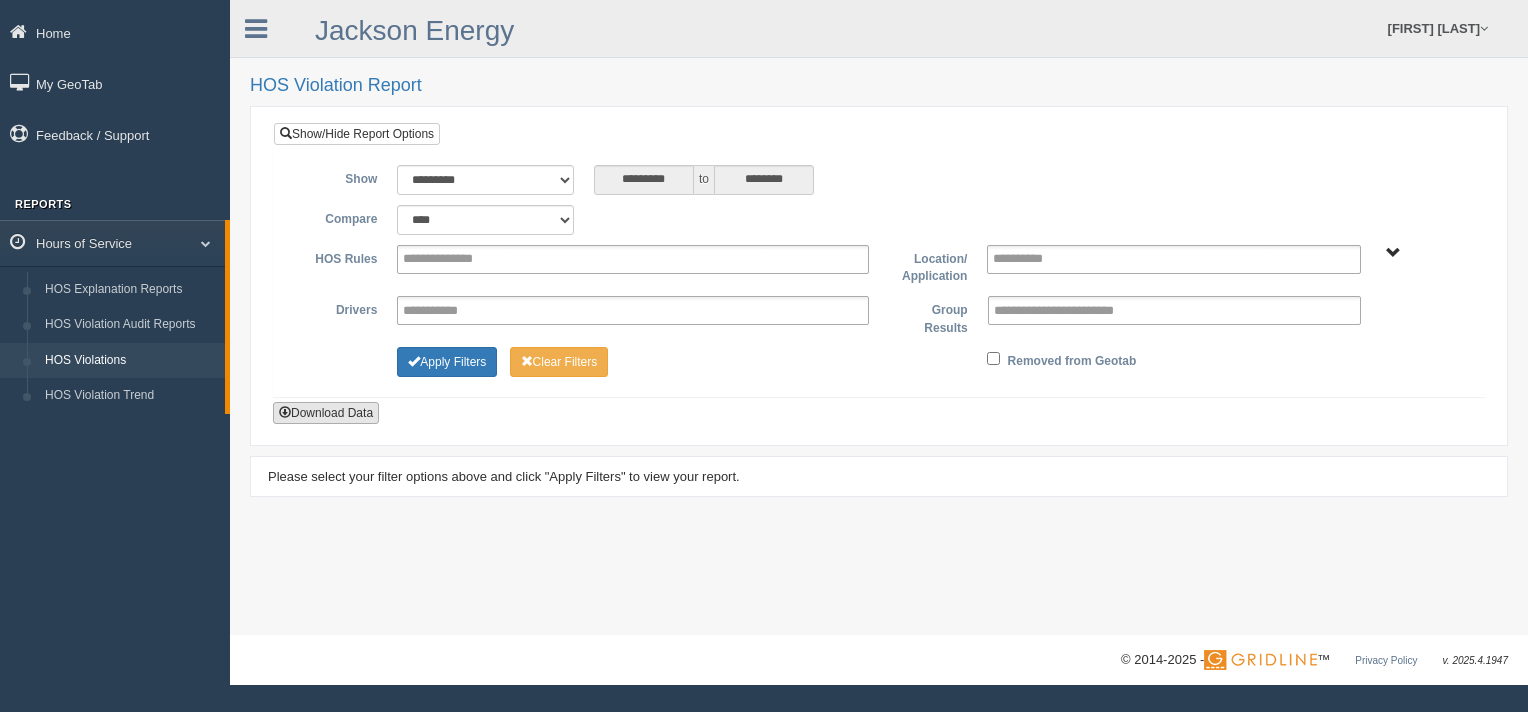 click on "Download Data" at bounding box center [326, 413] 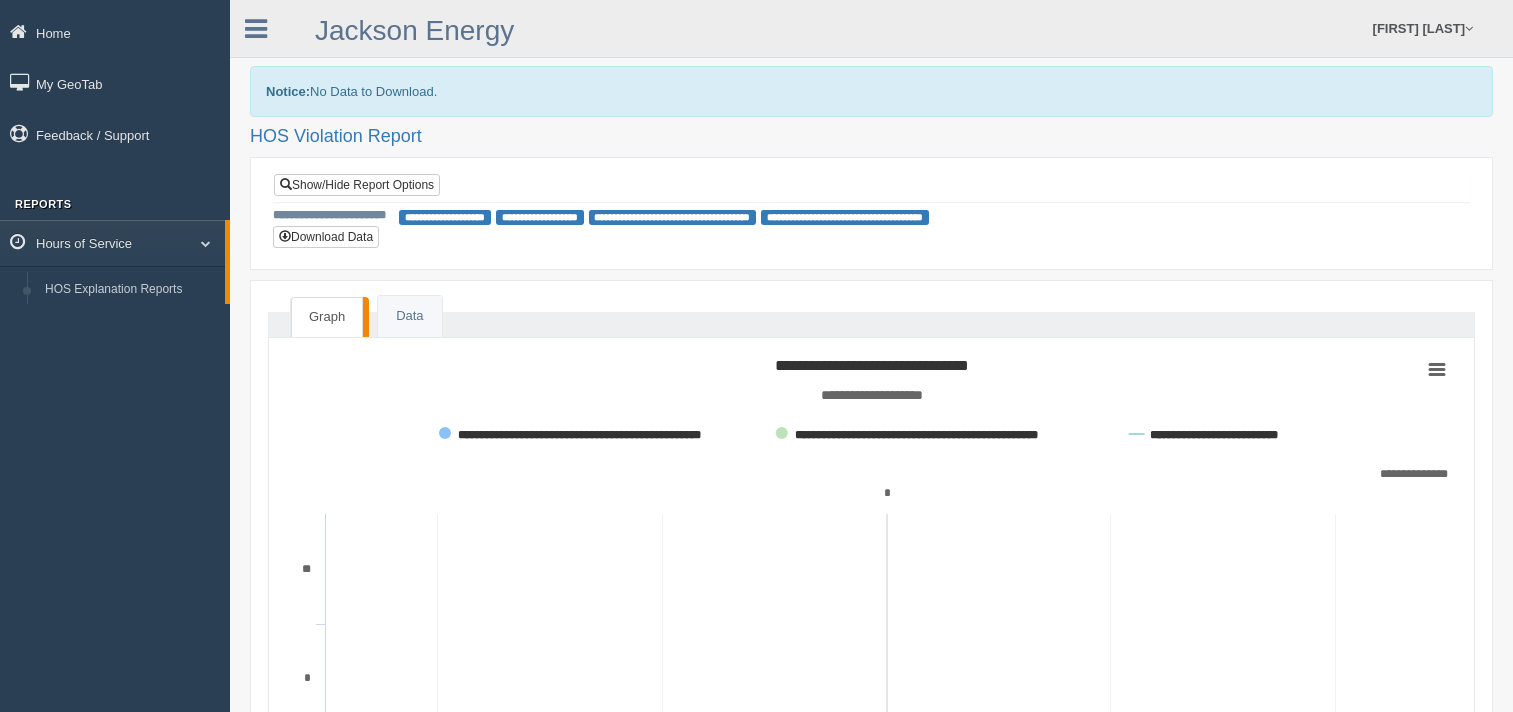 scroll, scrollTop: 0, scrollLeft: 0, axis: both 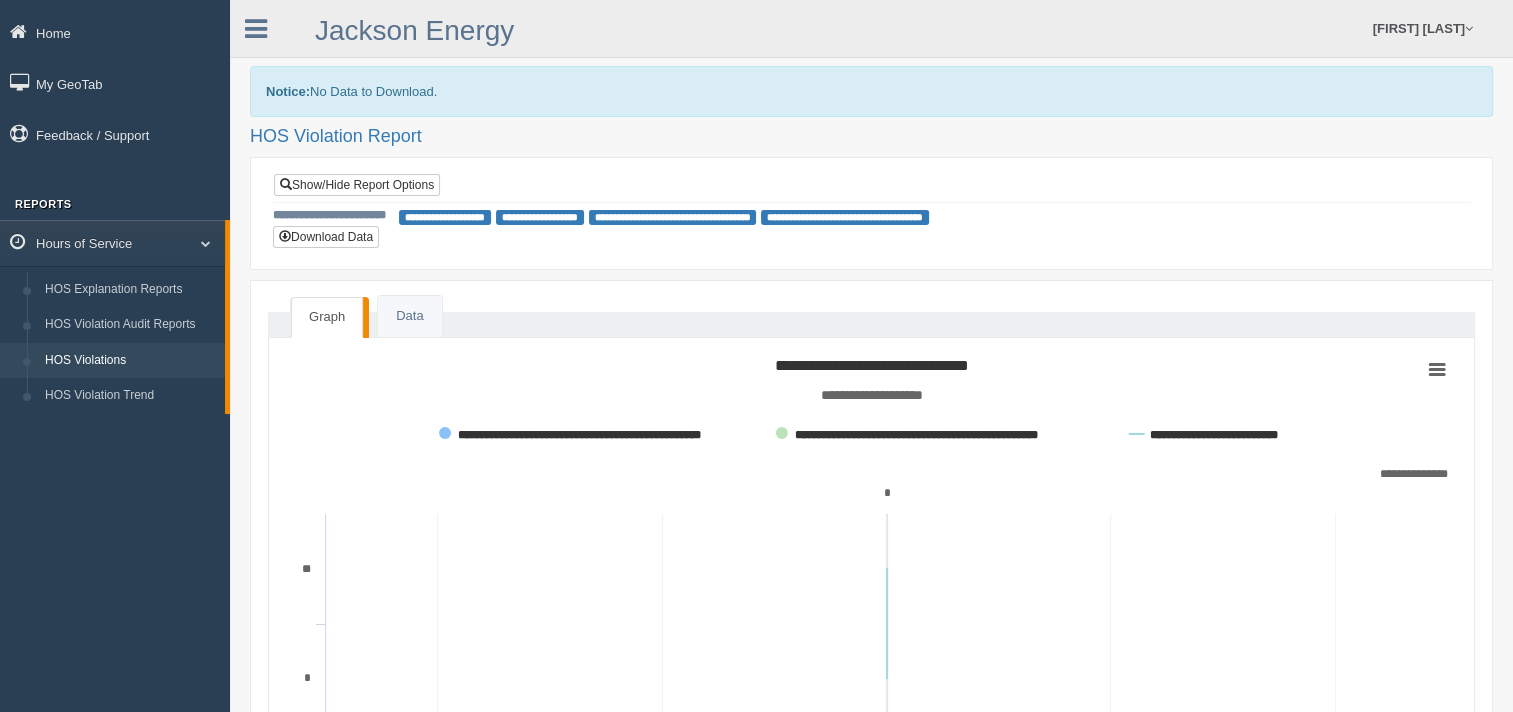 click on "Graph" at bounding box center (327, 317) 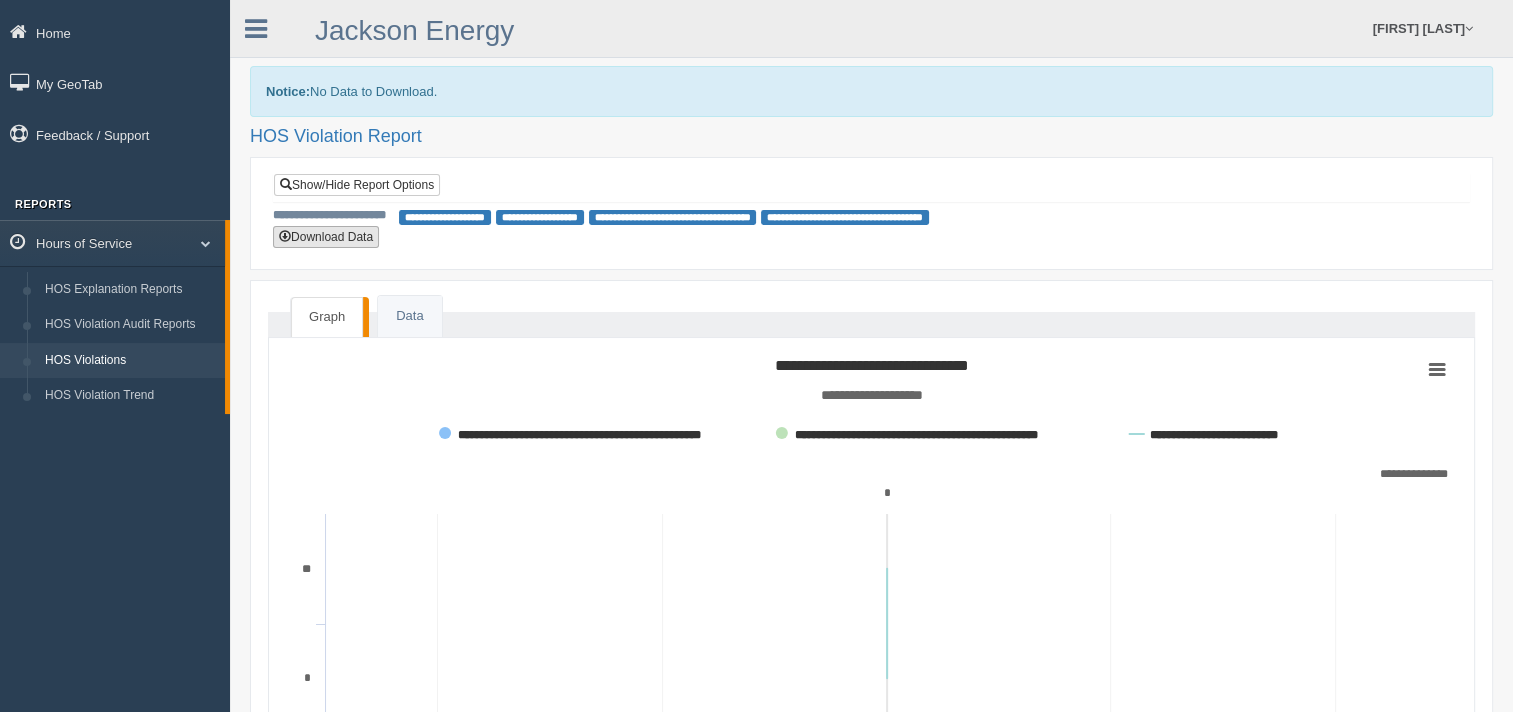 click on "Download Data" at bounding box center (326, 237) 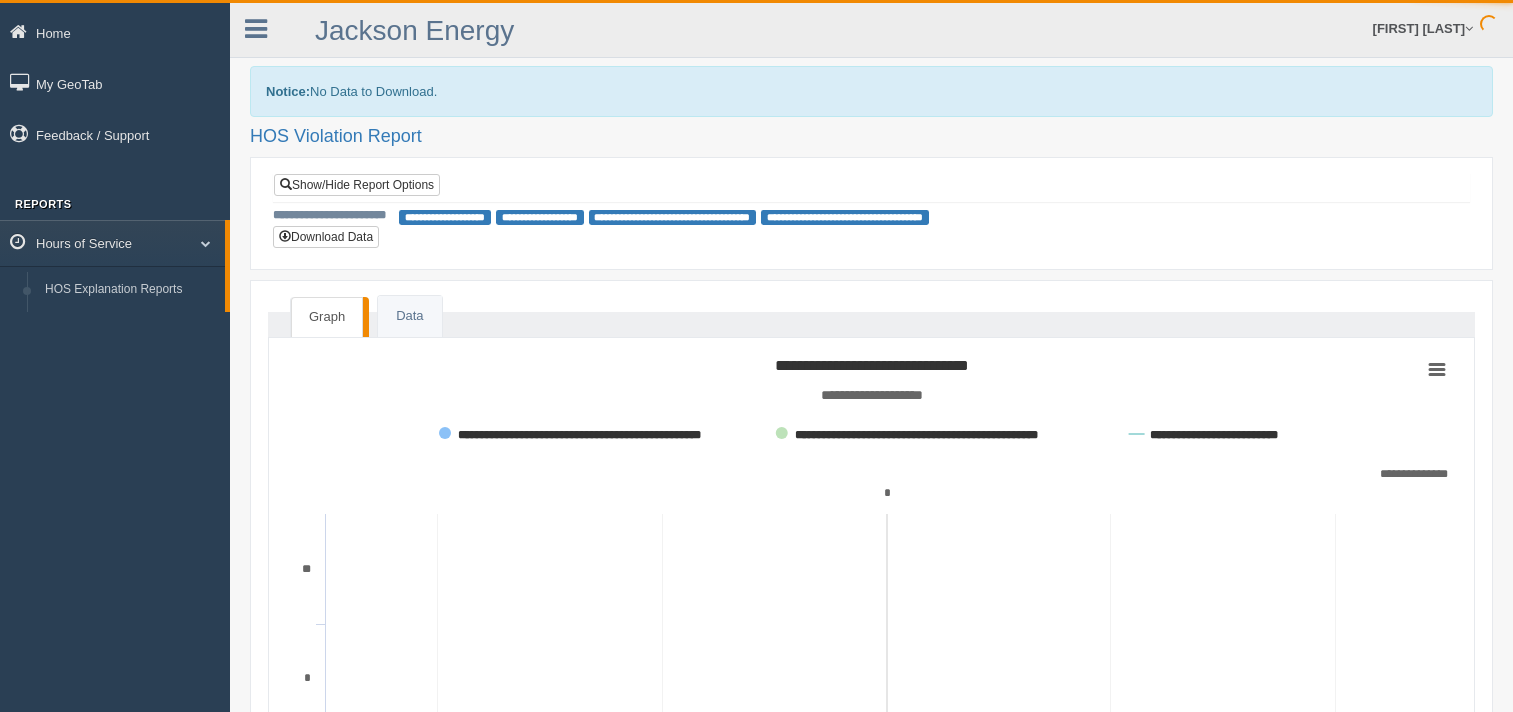 scroll, scrollTop: 0, scrollLeft: 0, axis: both 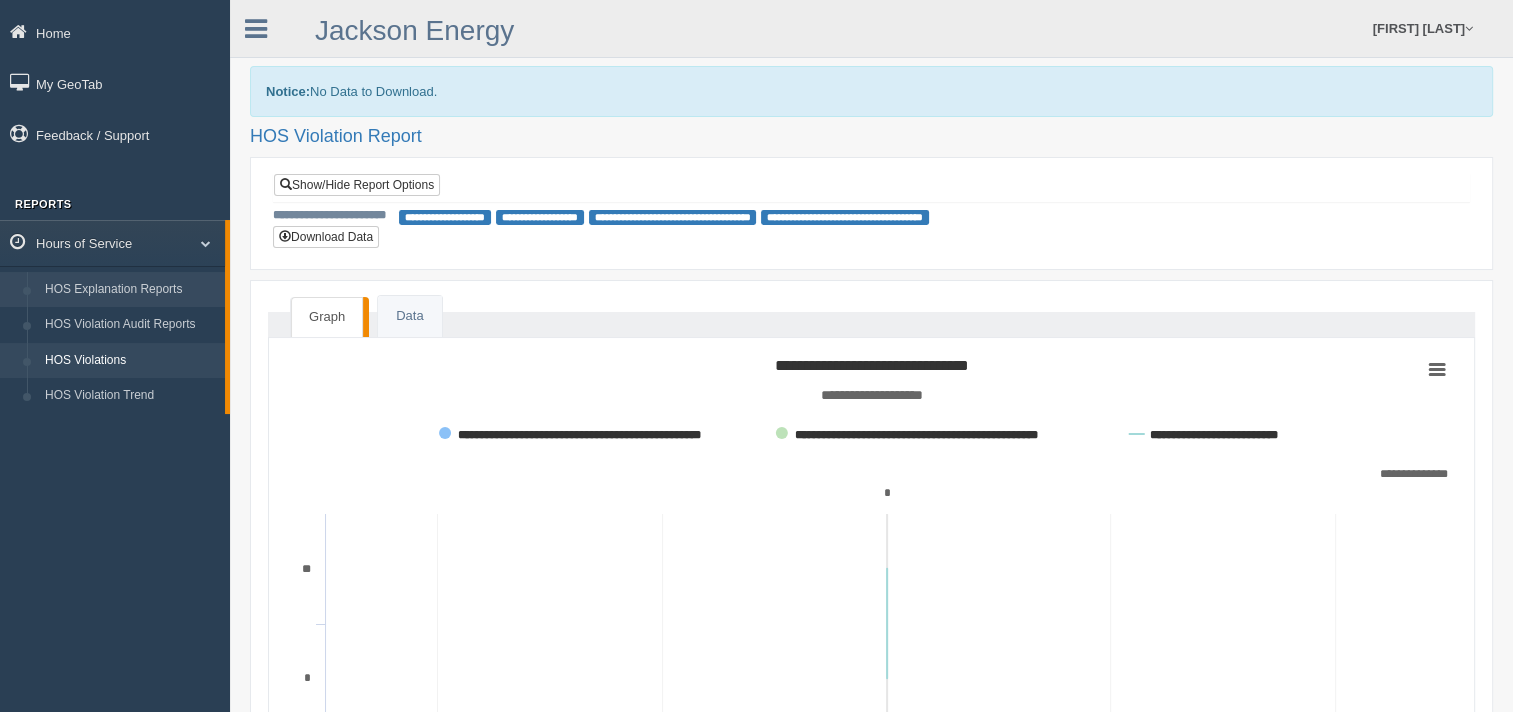click on "HOS Explanation Reports" at bounding box center [130, 290] 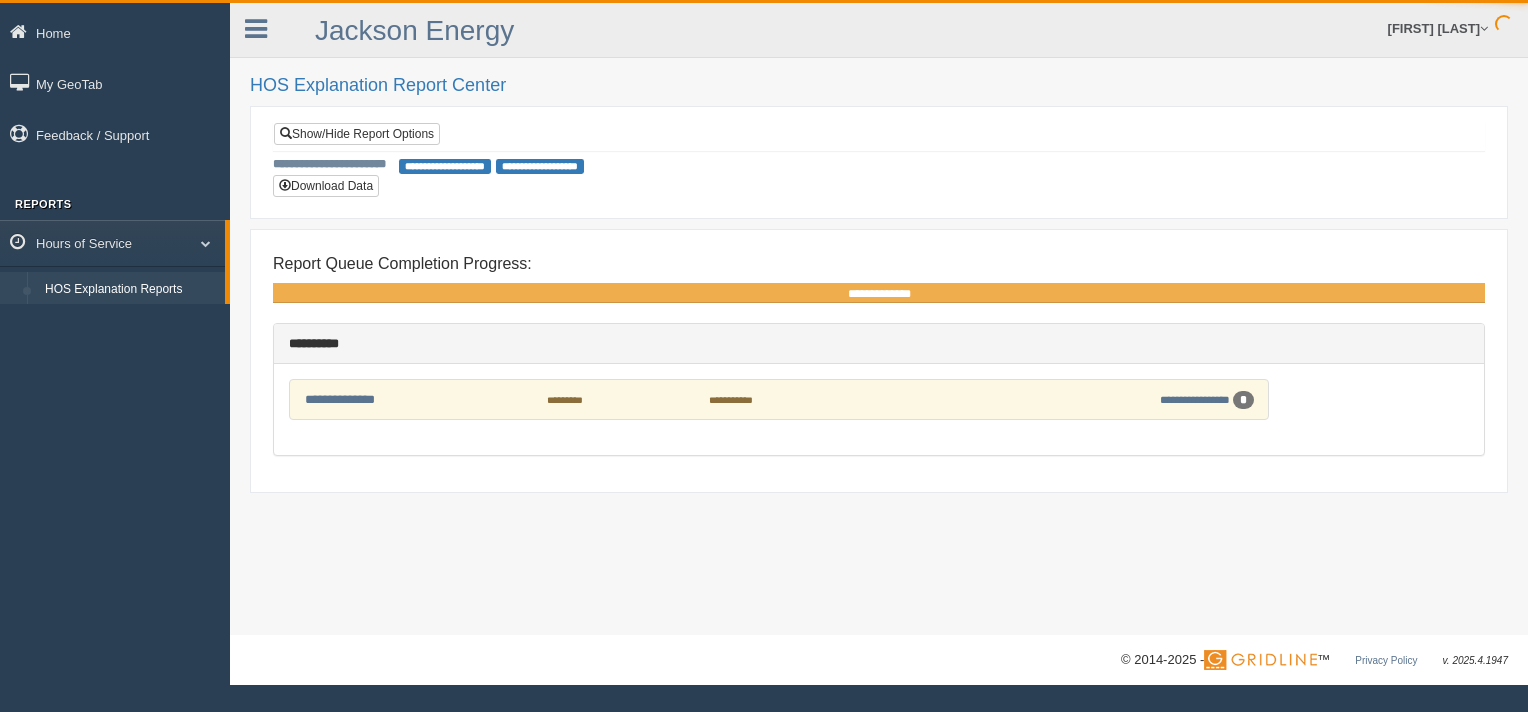 scroll, scrollTop: 0, scrollLeft: 0, axis: both 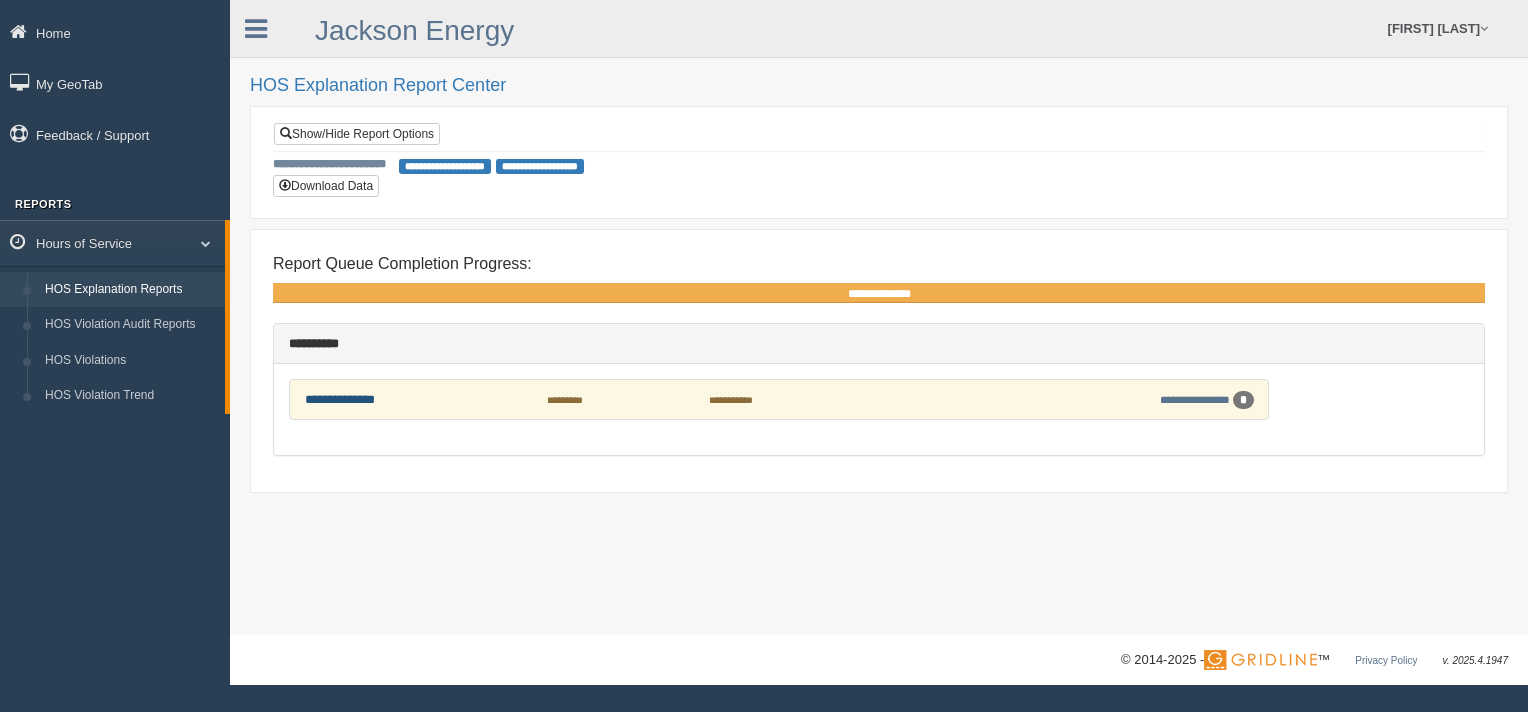 click on "**********" at bounding box center [340, 399] 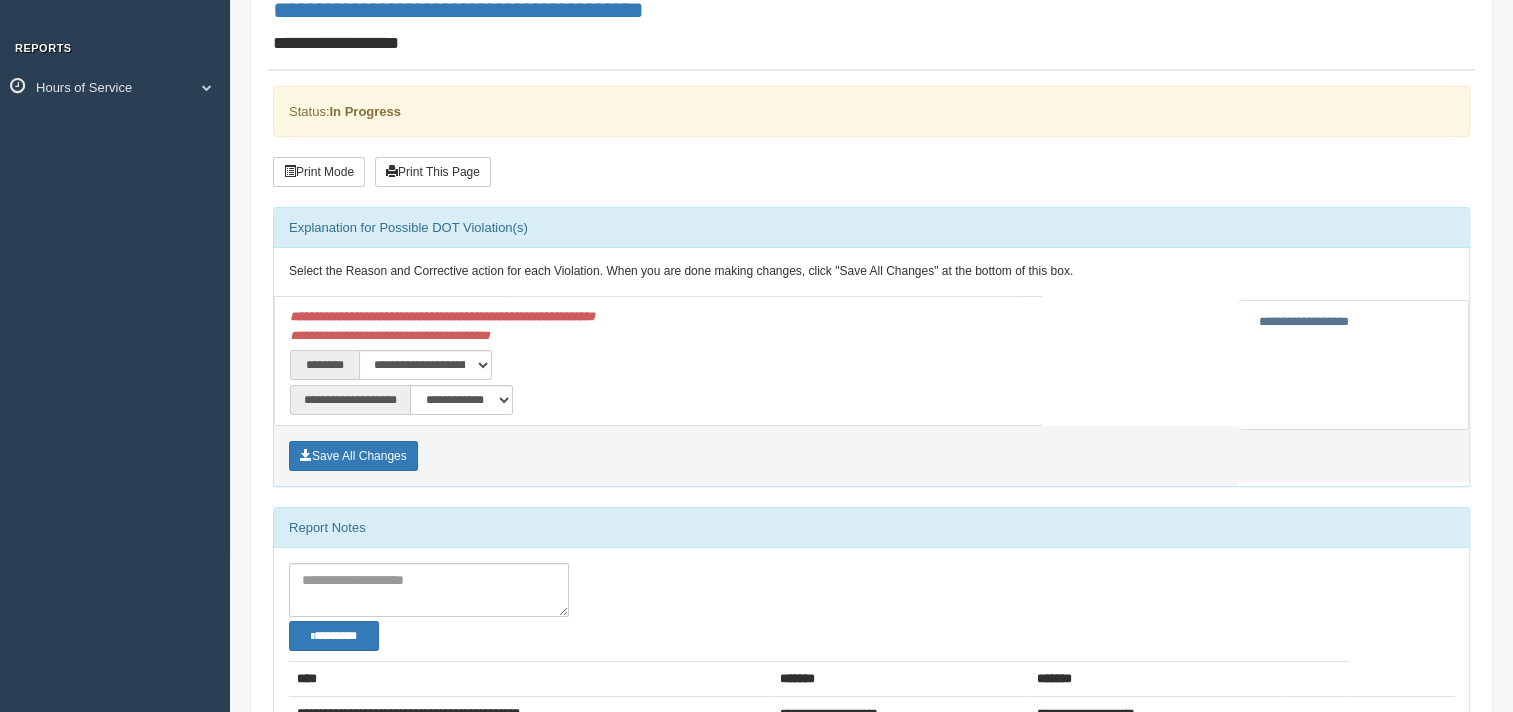 scroll, scrollTop: 200, scrollLeft: 0, axis: vertical 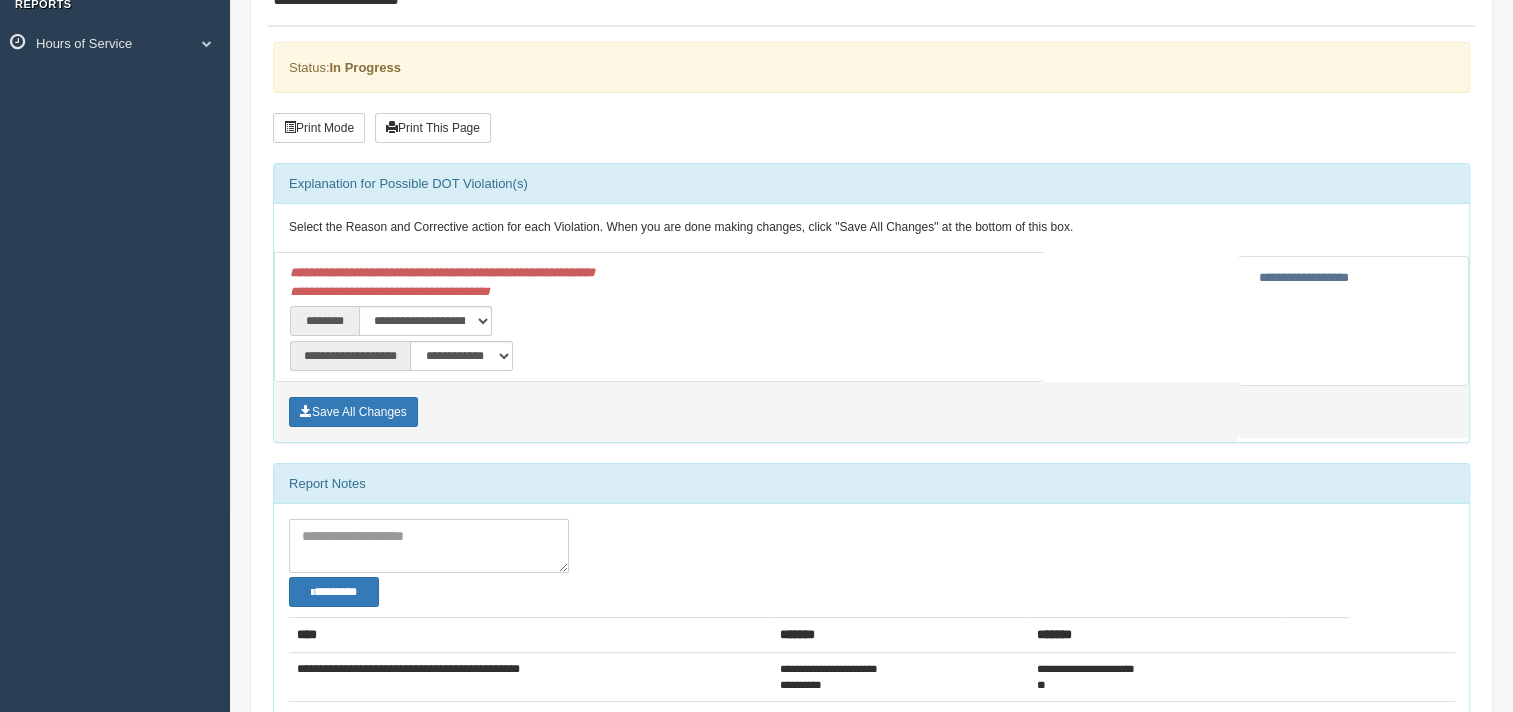click at bounding box center (429, 546) 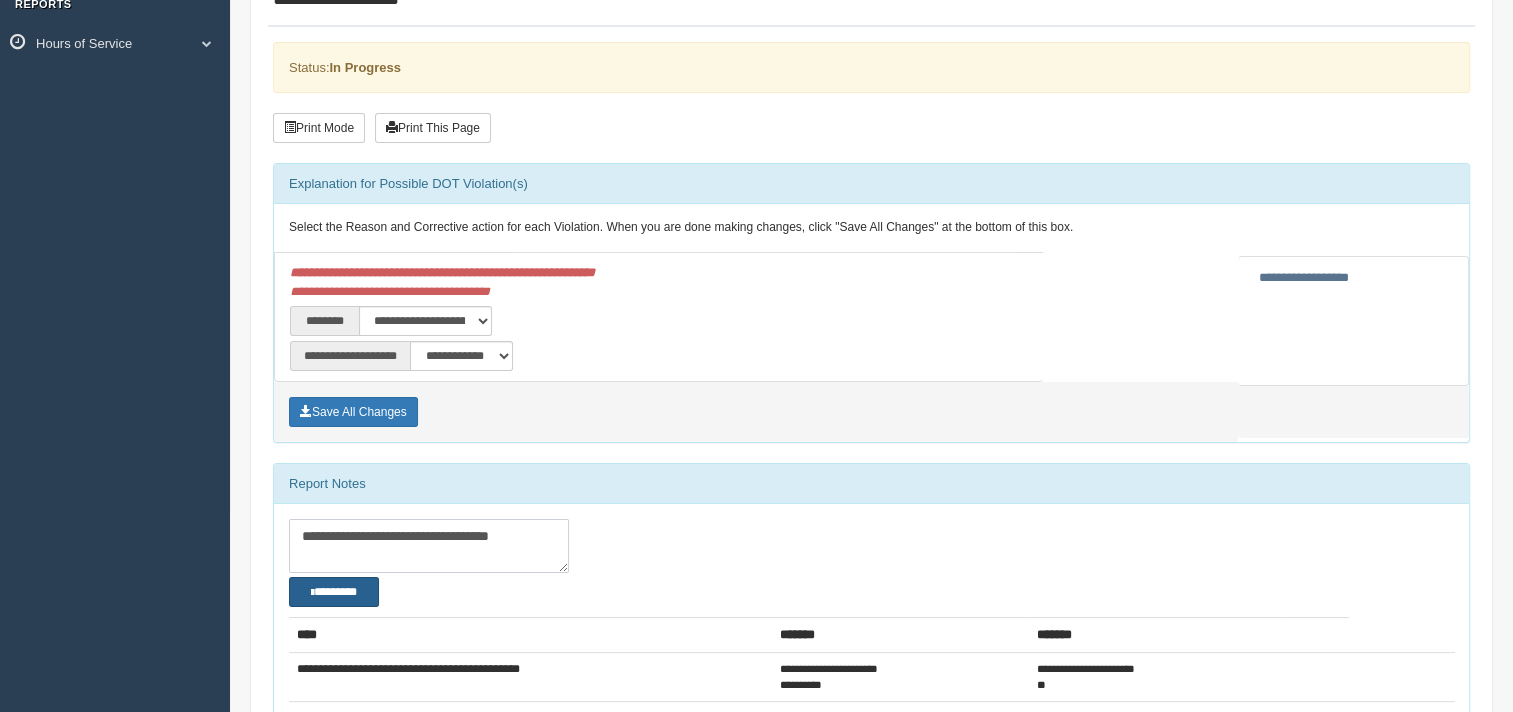 type on "**********" 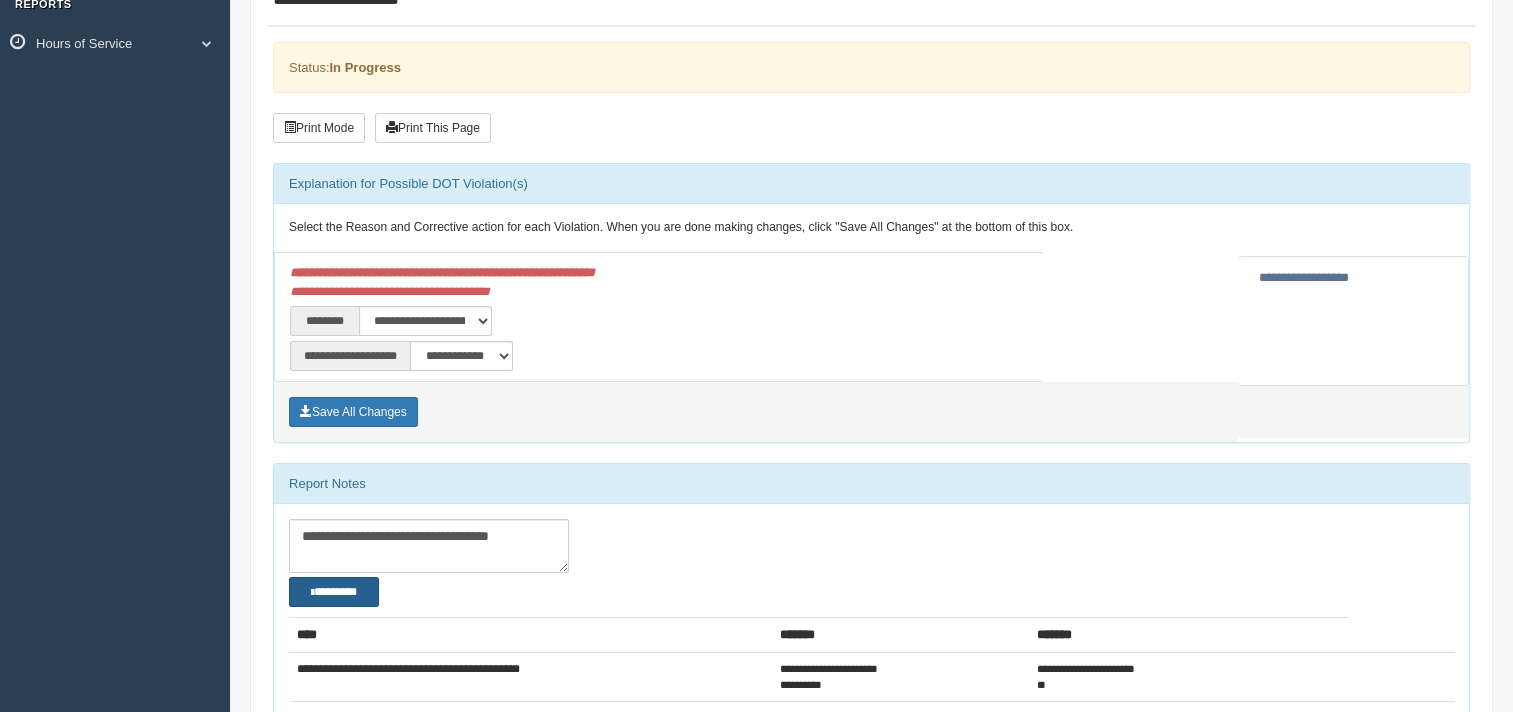 click on "********" at bounding box center (334, 592) 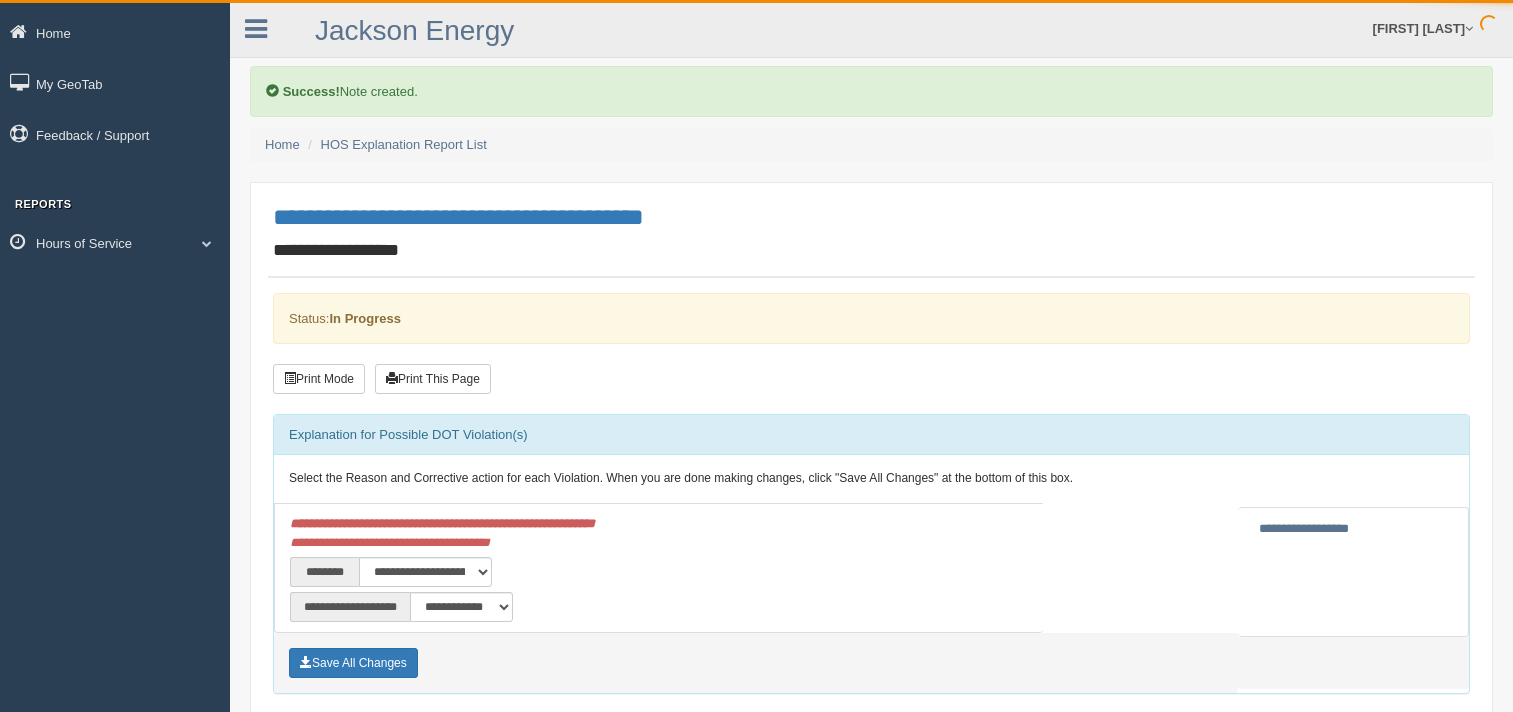 scroll, scrollTop: 0, scrollLeft: 0, axis: both 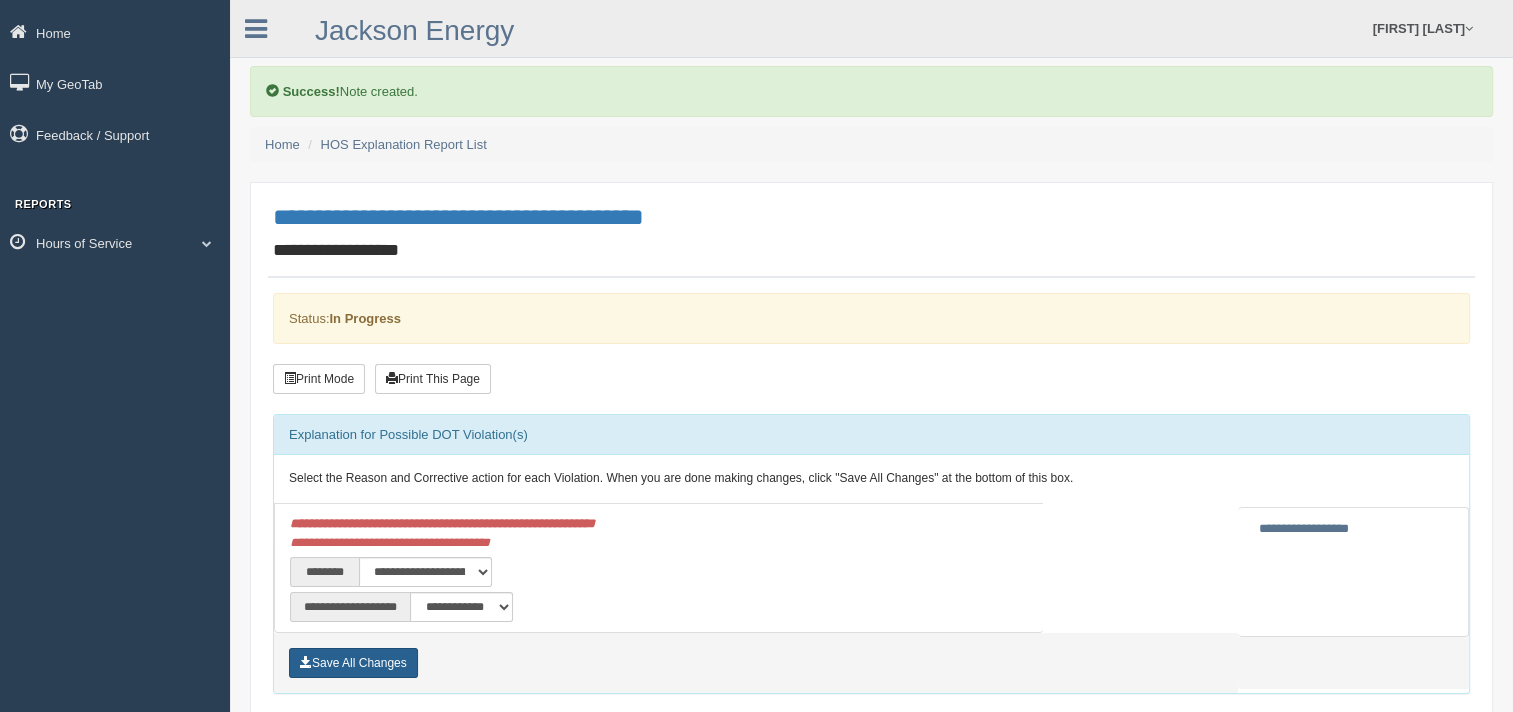 click on "Save All Changes" at bounding box center [353, 663] 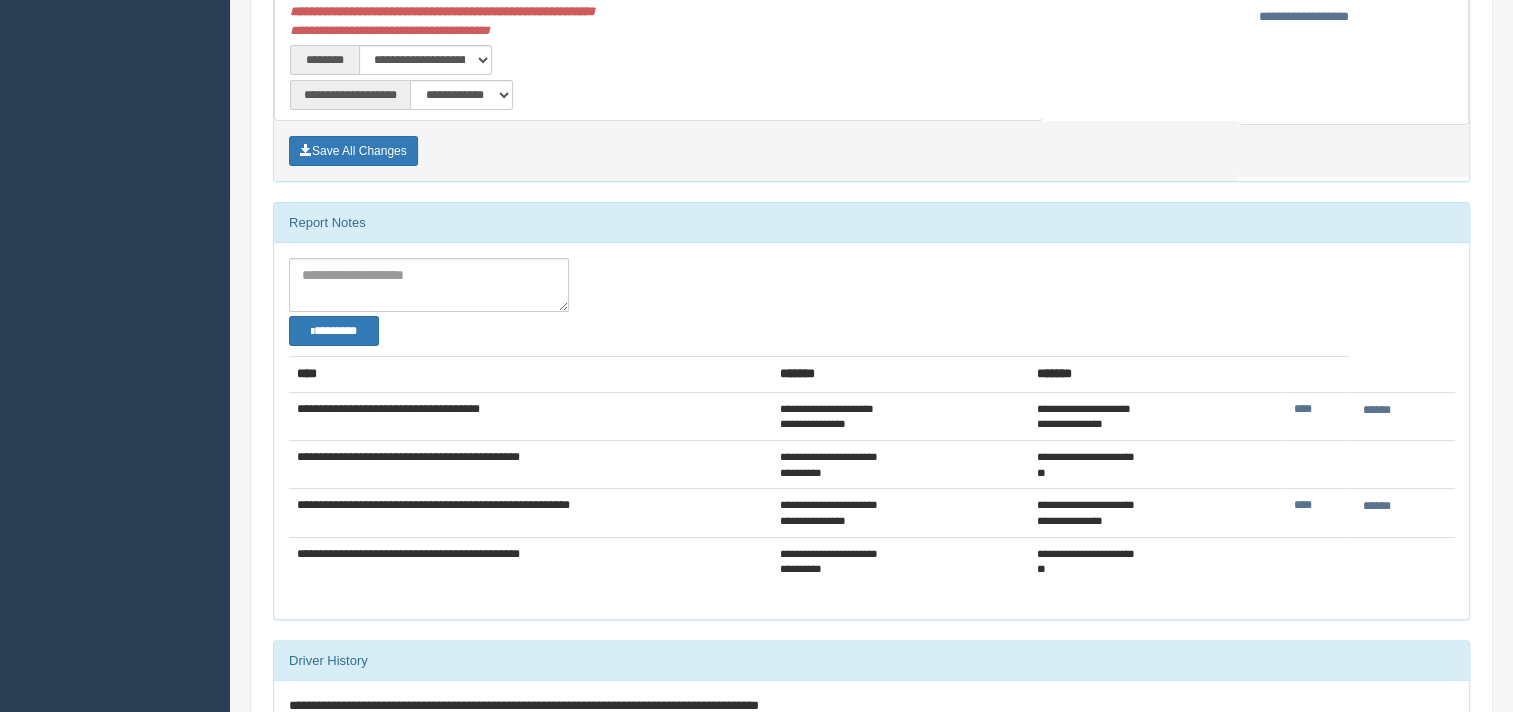 scroll, scrollTop: 0, scrollLeft: 0, axis: both 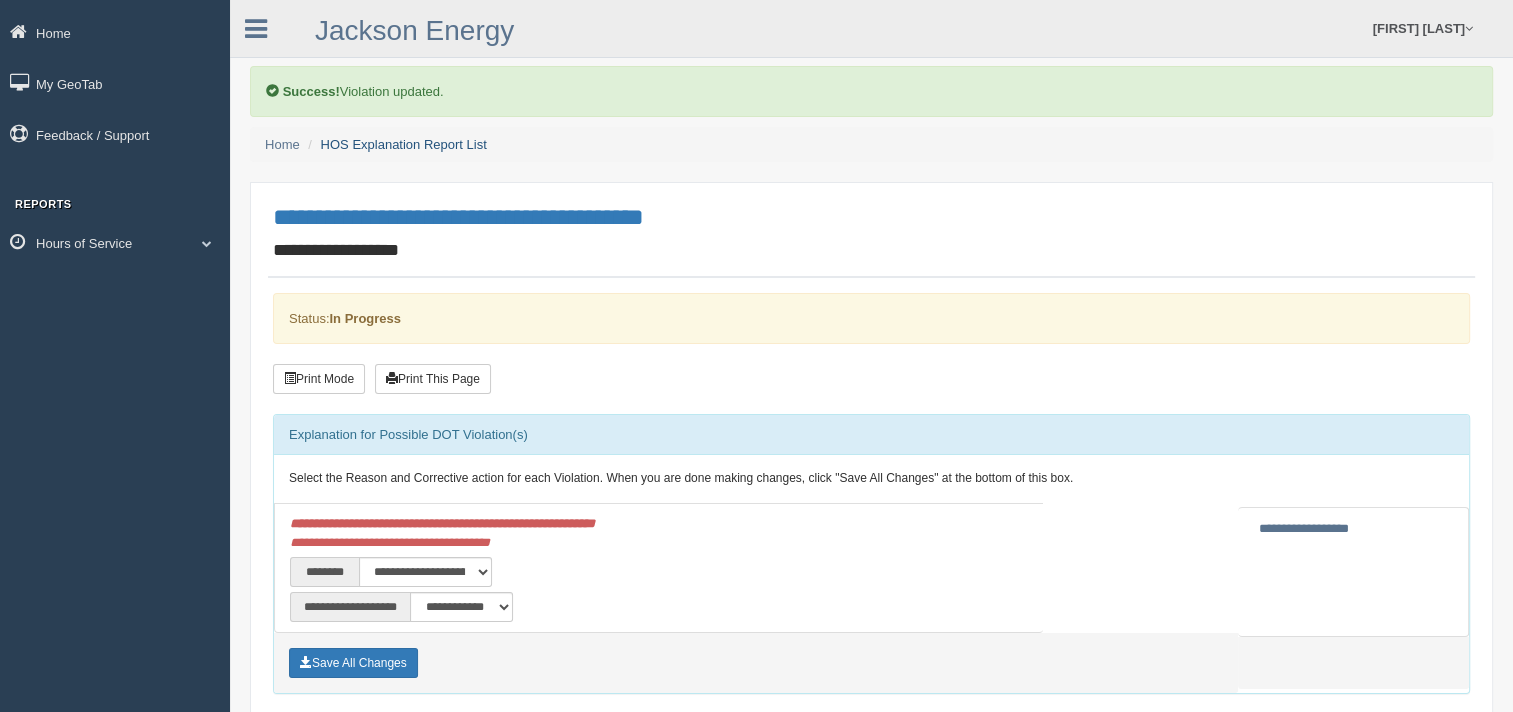 click on "HOS Explanation Report List" at bounding box center [404, 144] 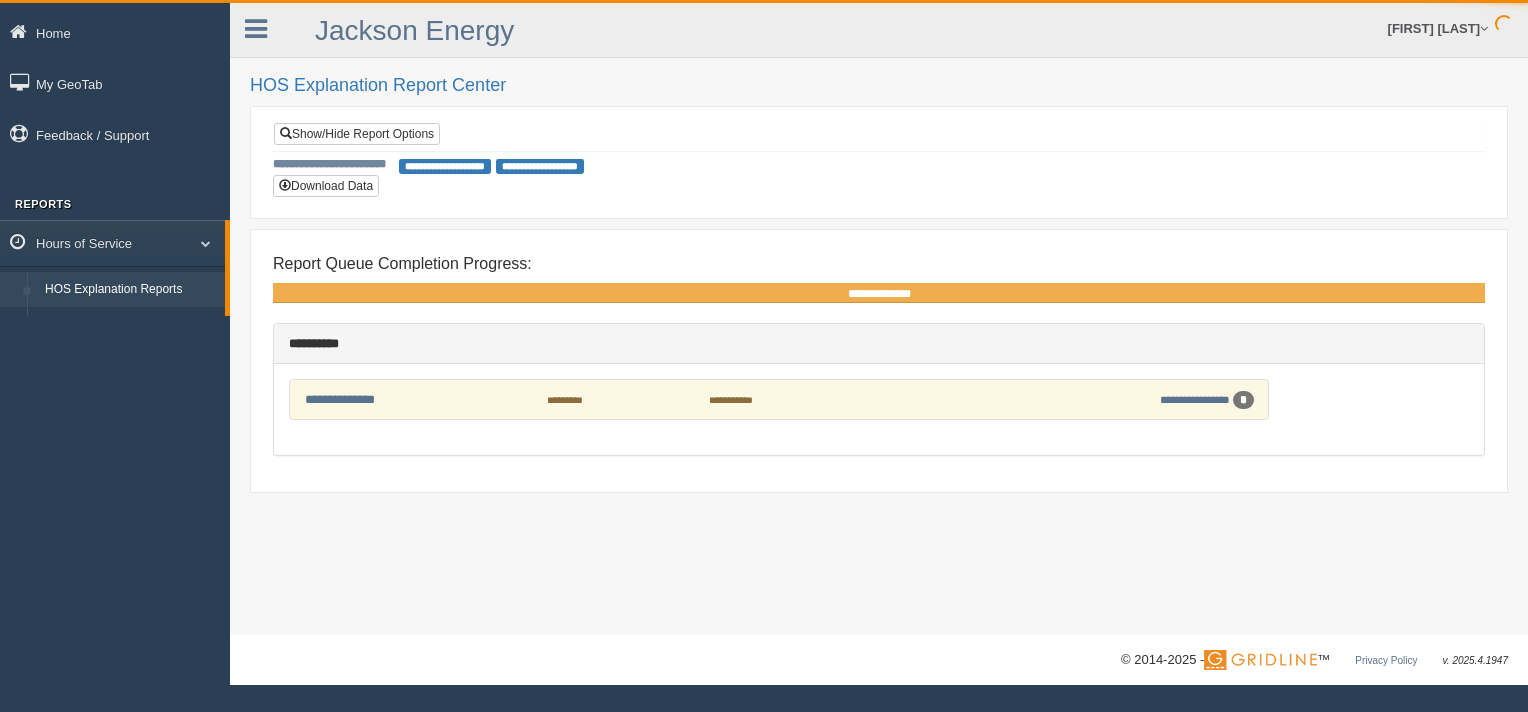 scroll, scrollTop: 0, scrollLeft: 0, axis: both 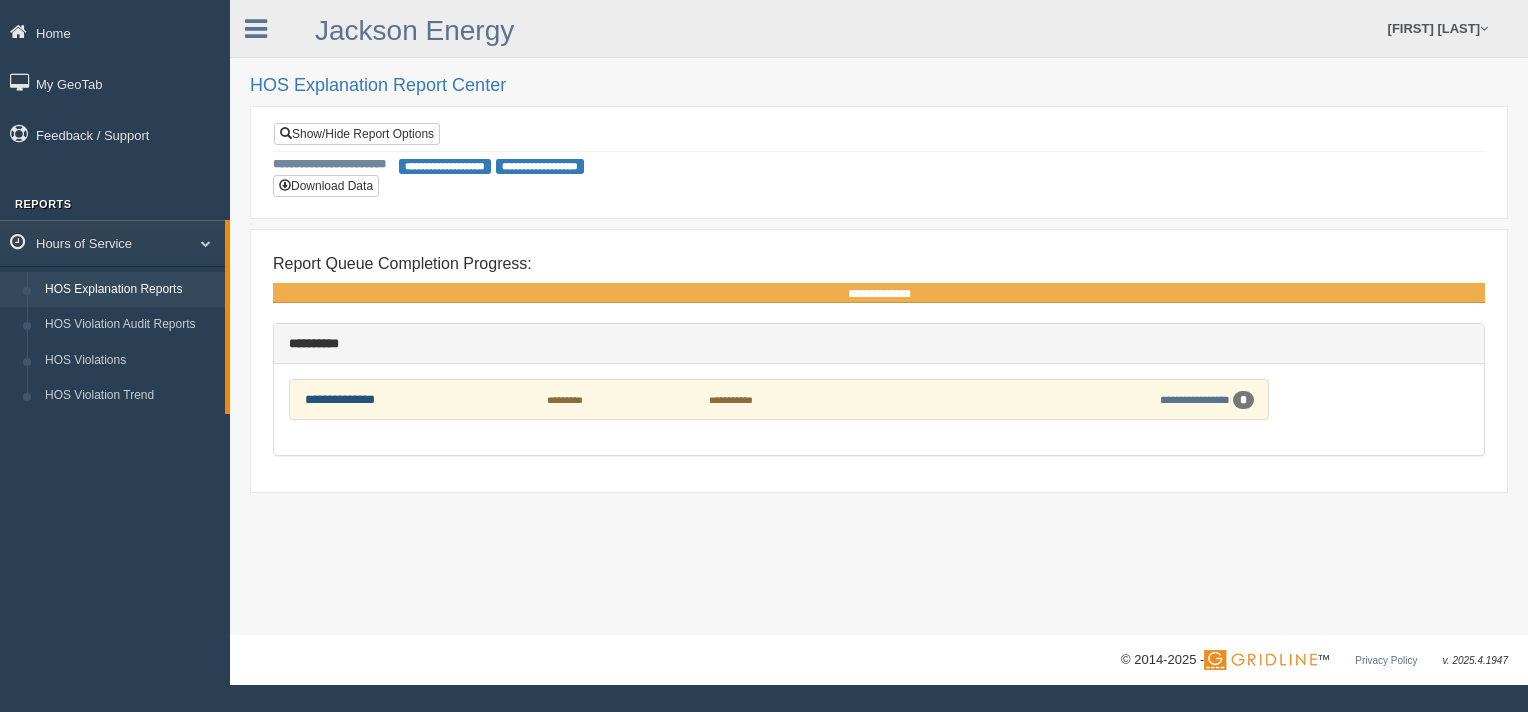 click on "**********" at bounding box center (340, 399) 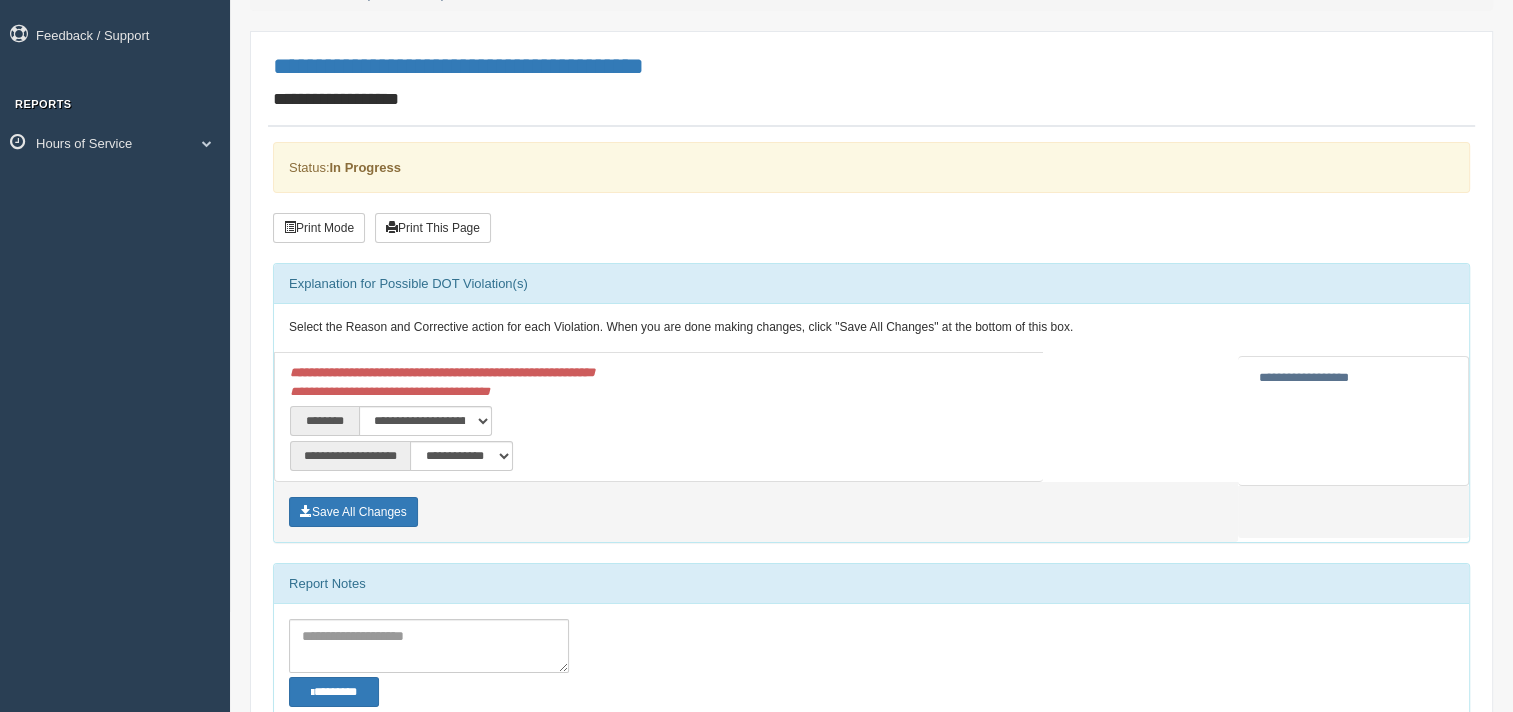 scroll, scrollTop: 200, scrollLeft: 0, axis: vertical 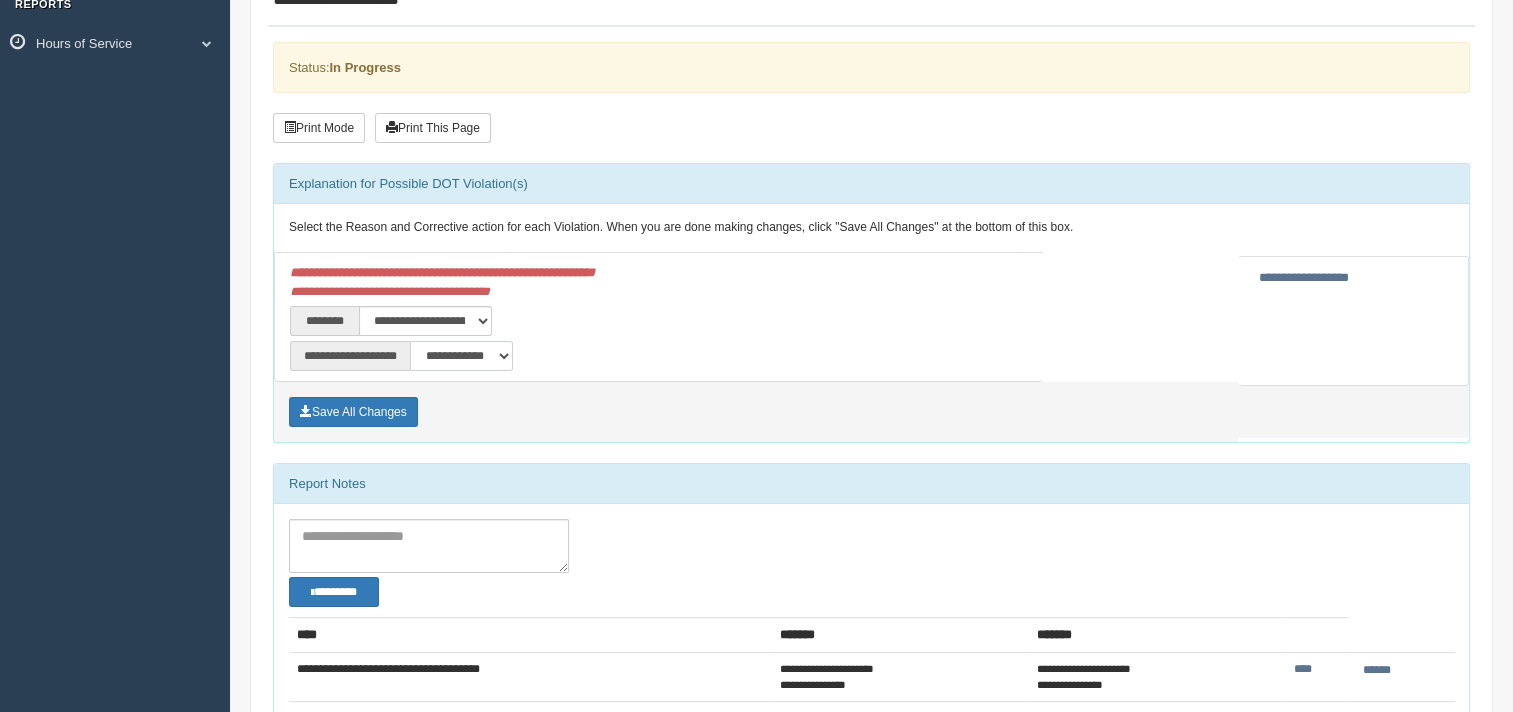 click on "**********" at bounding box center [461, 356] 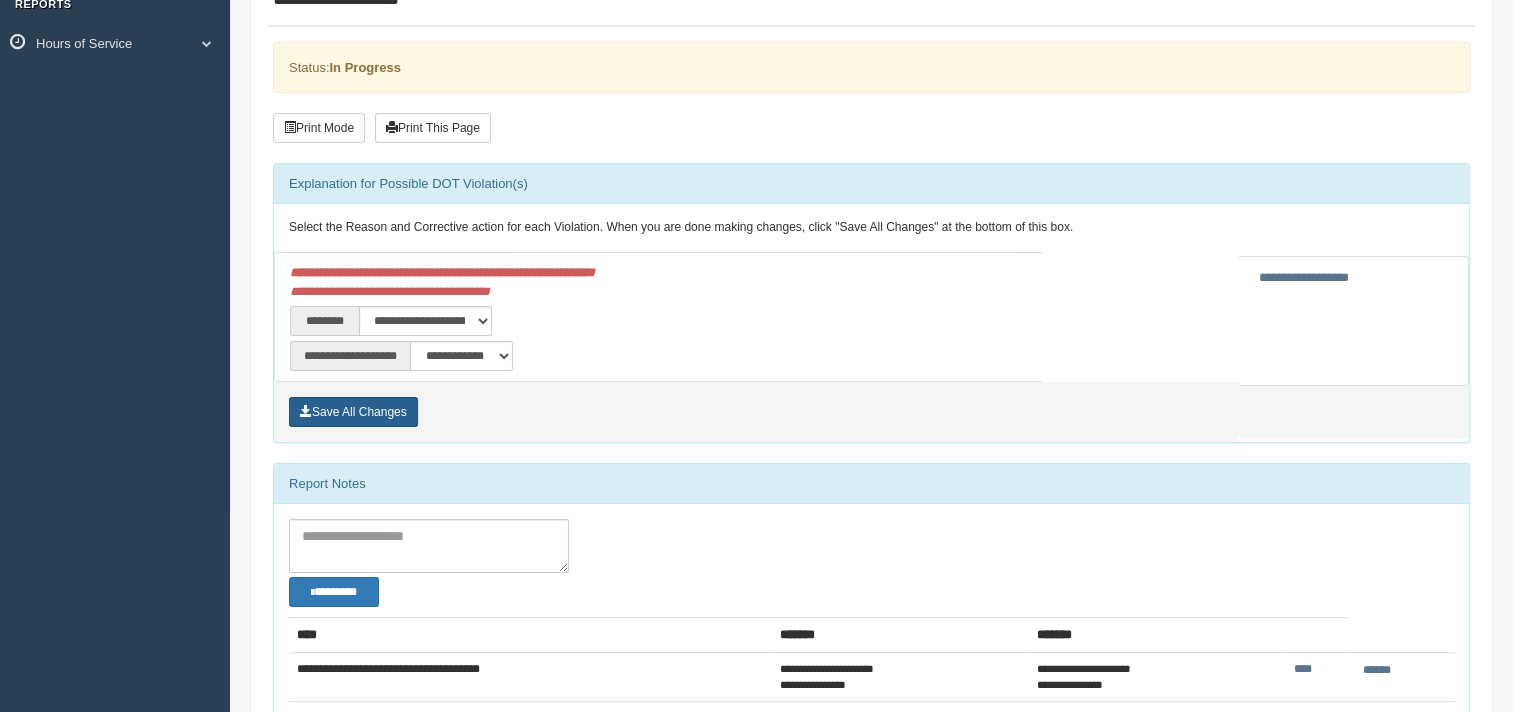click on "Save All Changes" at bounding box center [353, 412] 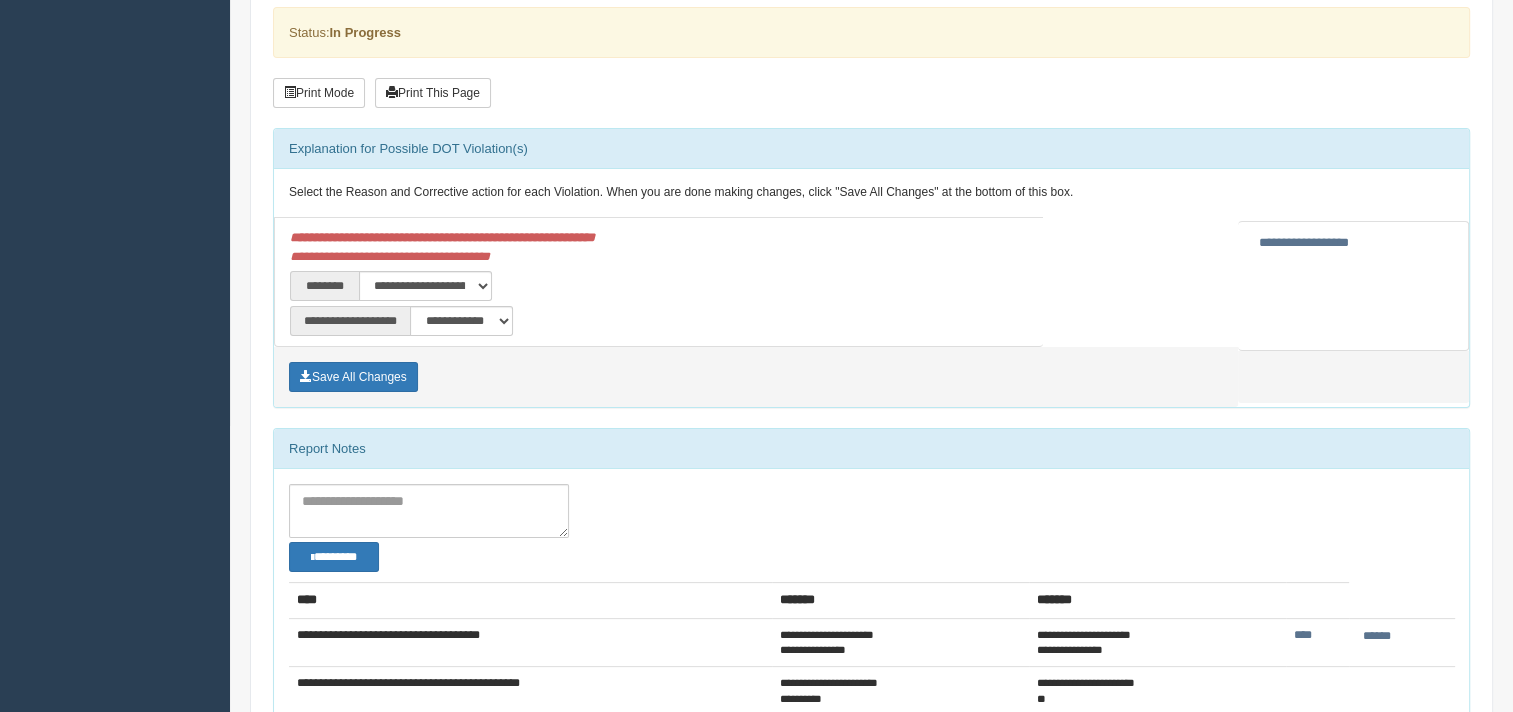 scroll, scrollTop: 0, scrollLeft: 0, axis: both 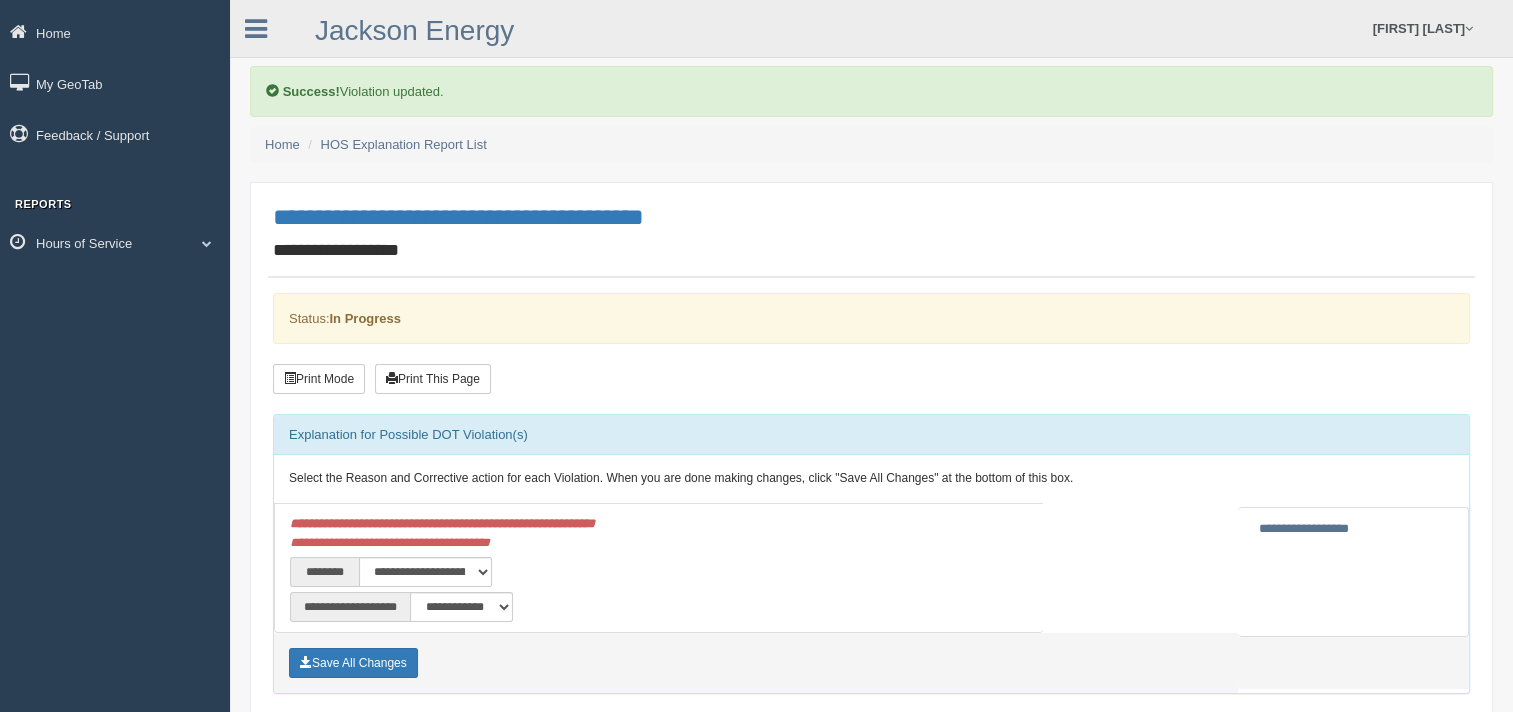 click on "**********" at bounding box center [1304, 528] 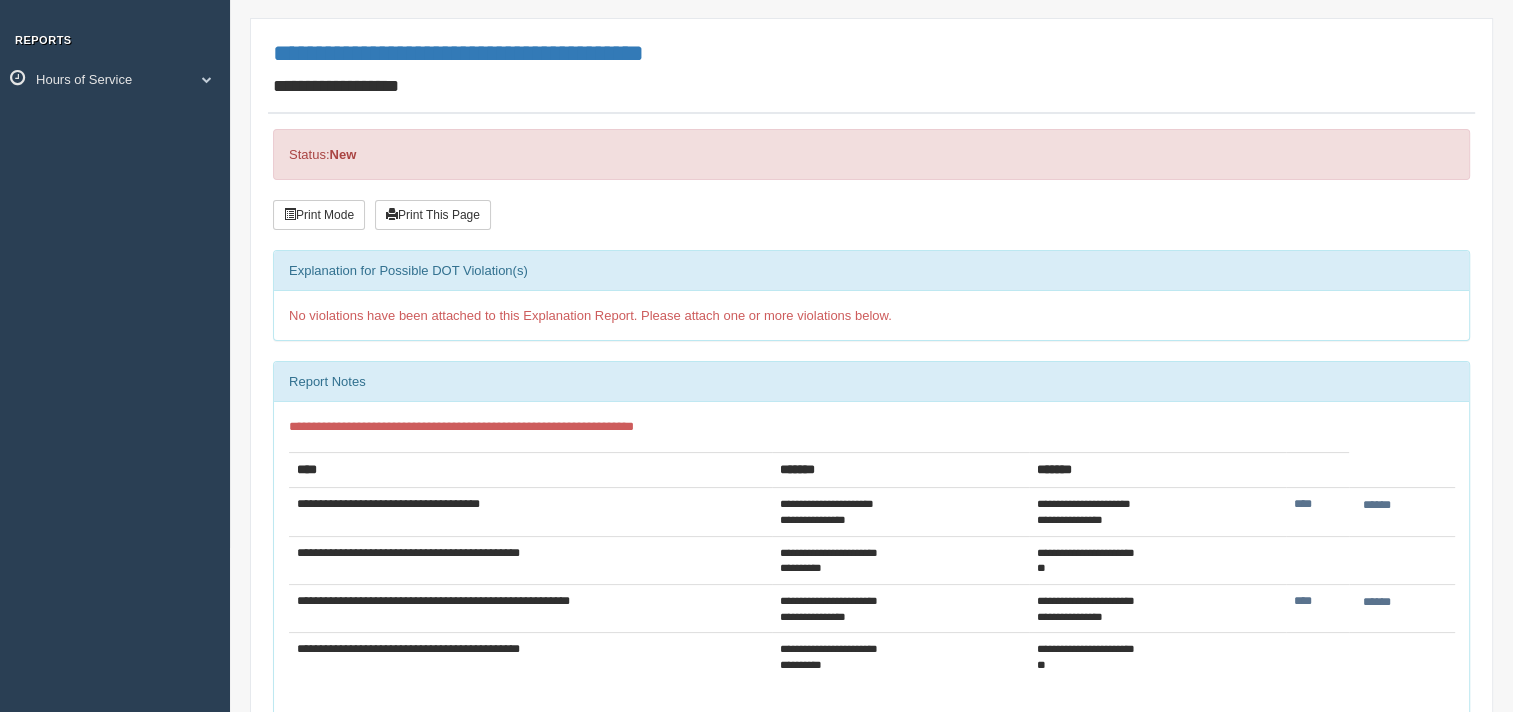 scroll, scrollTop: 200, scrollLeft: 0, axis: vertical 